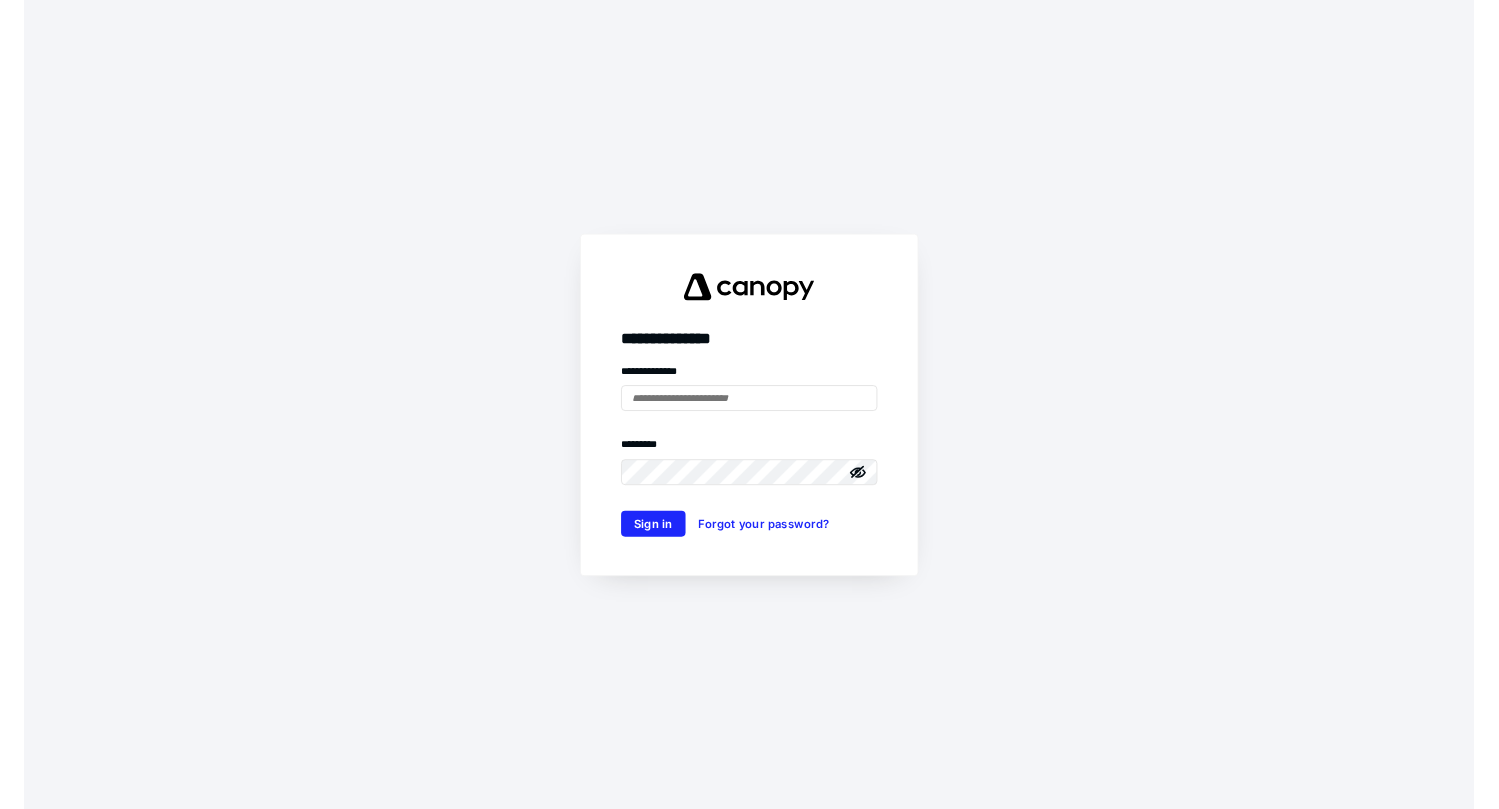 scroll, scrollTop: 0, scrollLeft: 0, axis: both 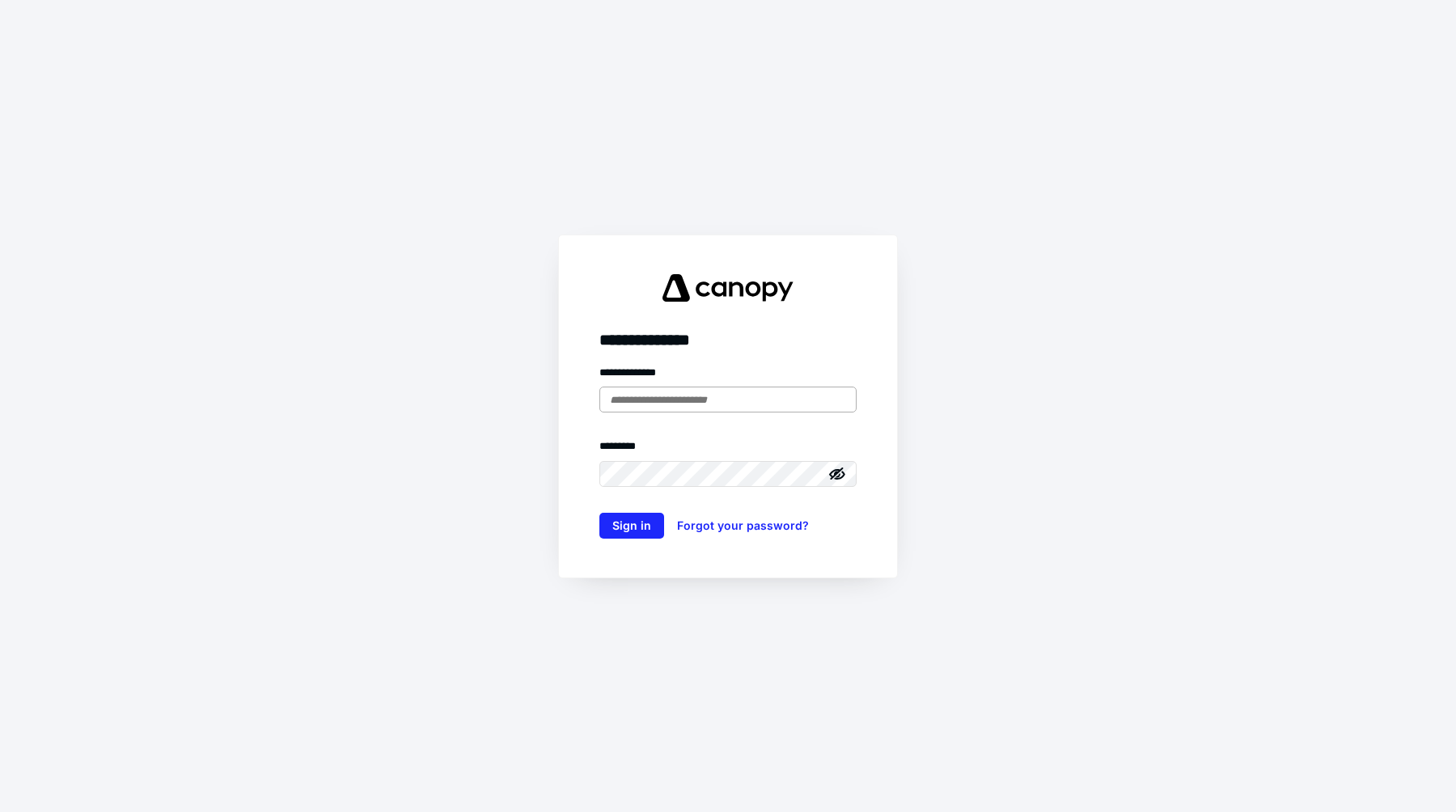 click at bounding box center (728, 400) 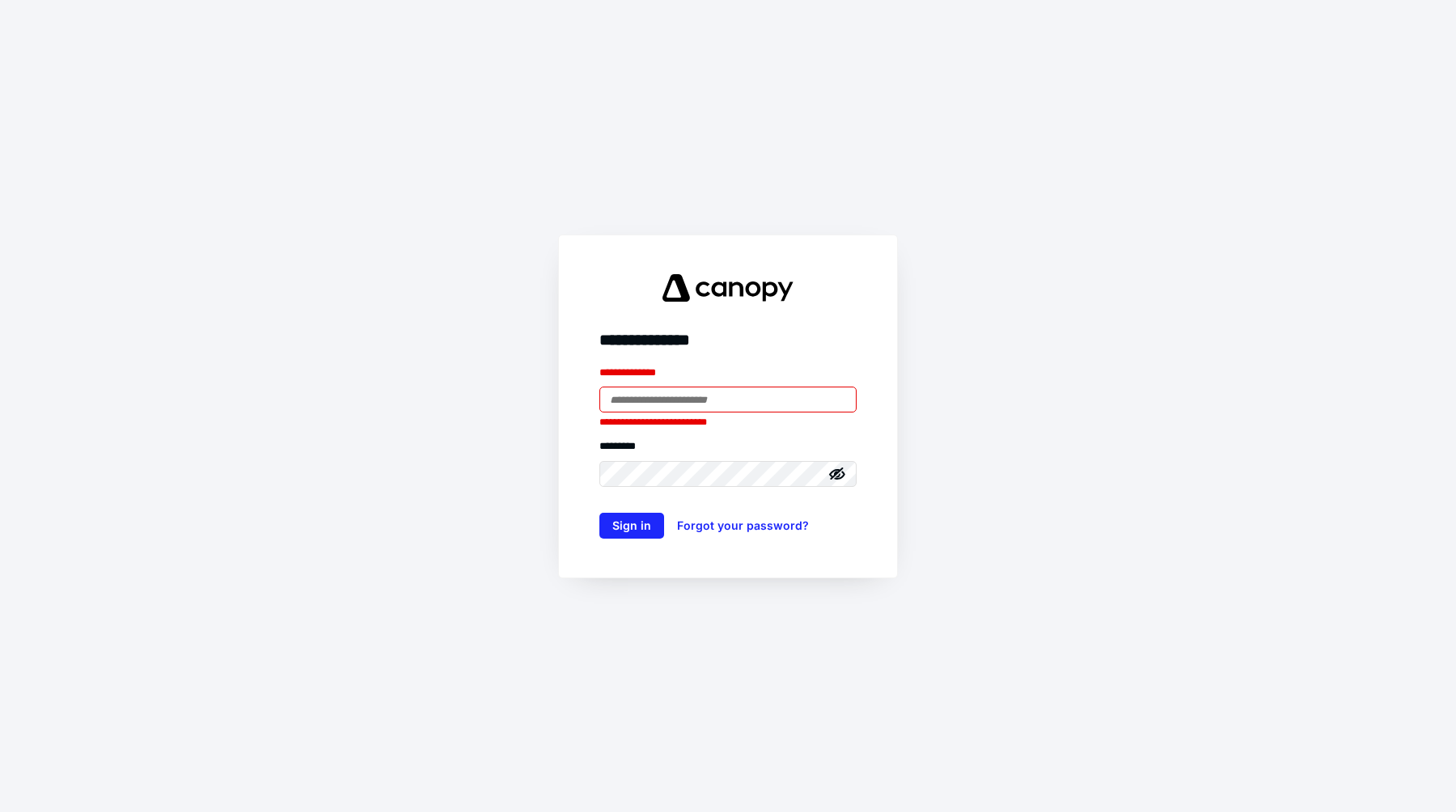 type on "**********" 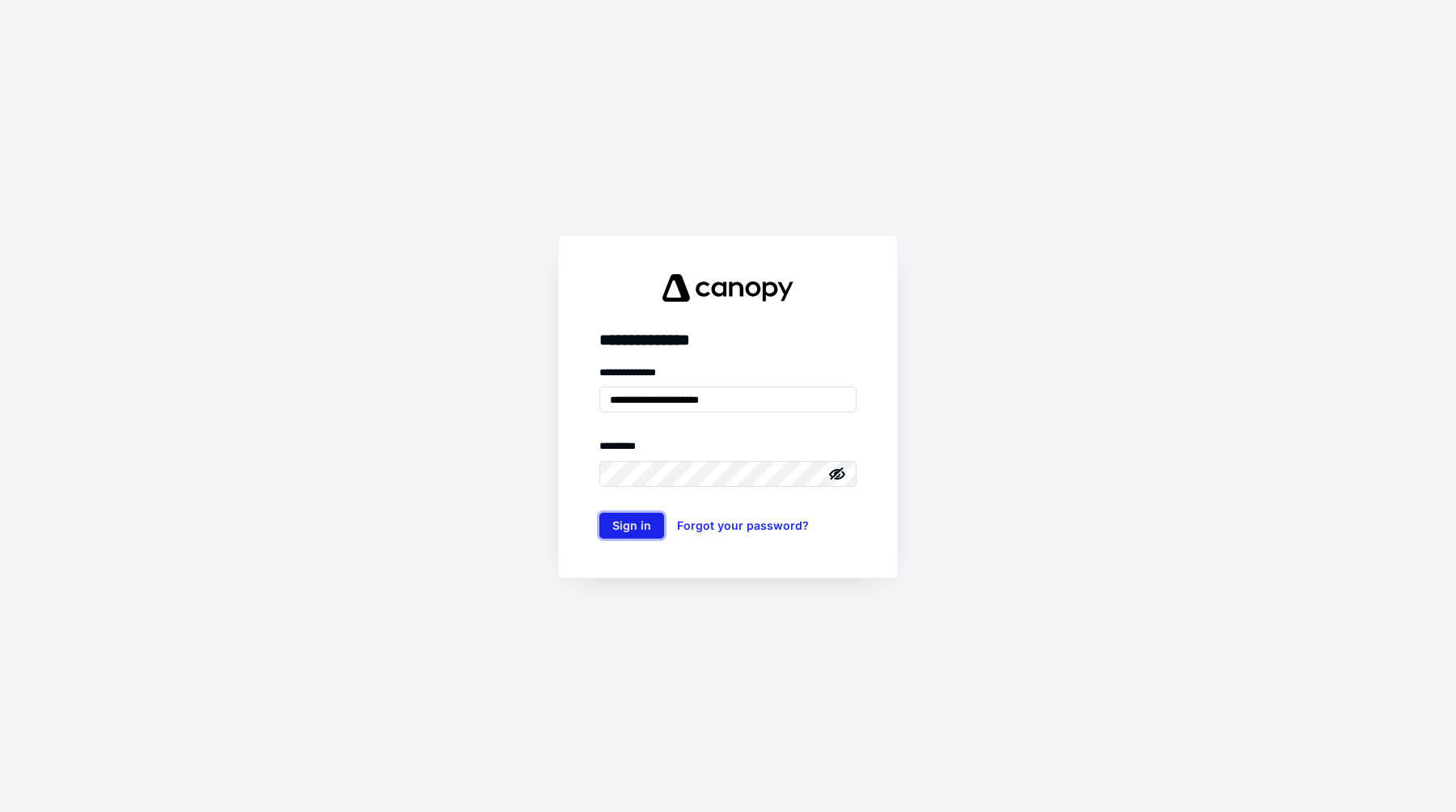 click on "Sign in" at bounding box center [632, 526] 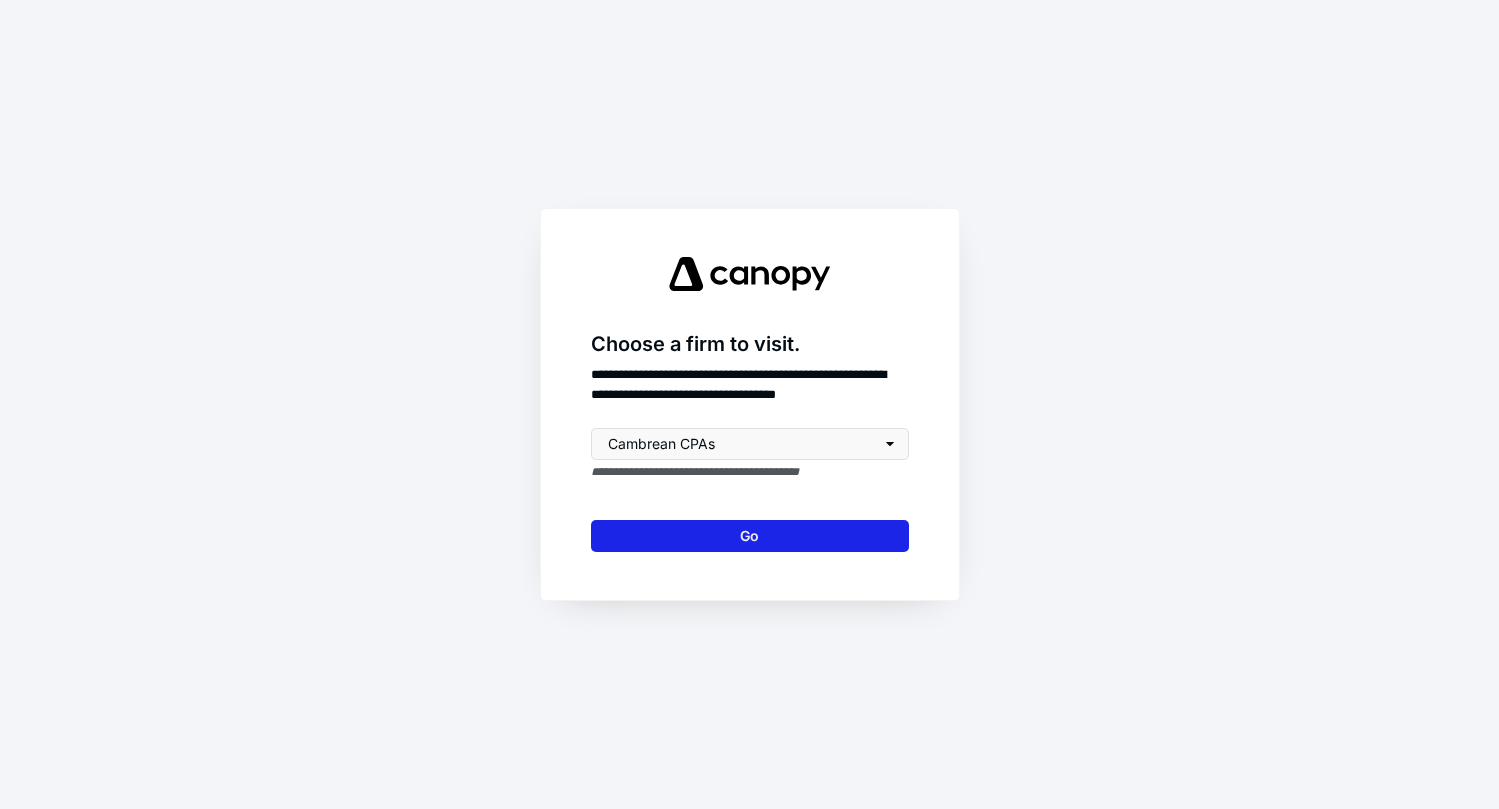 click on "Go" at bounding box center (750, 536) 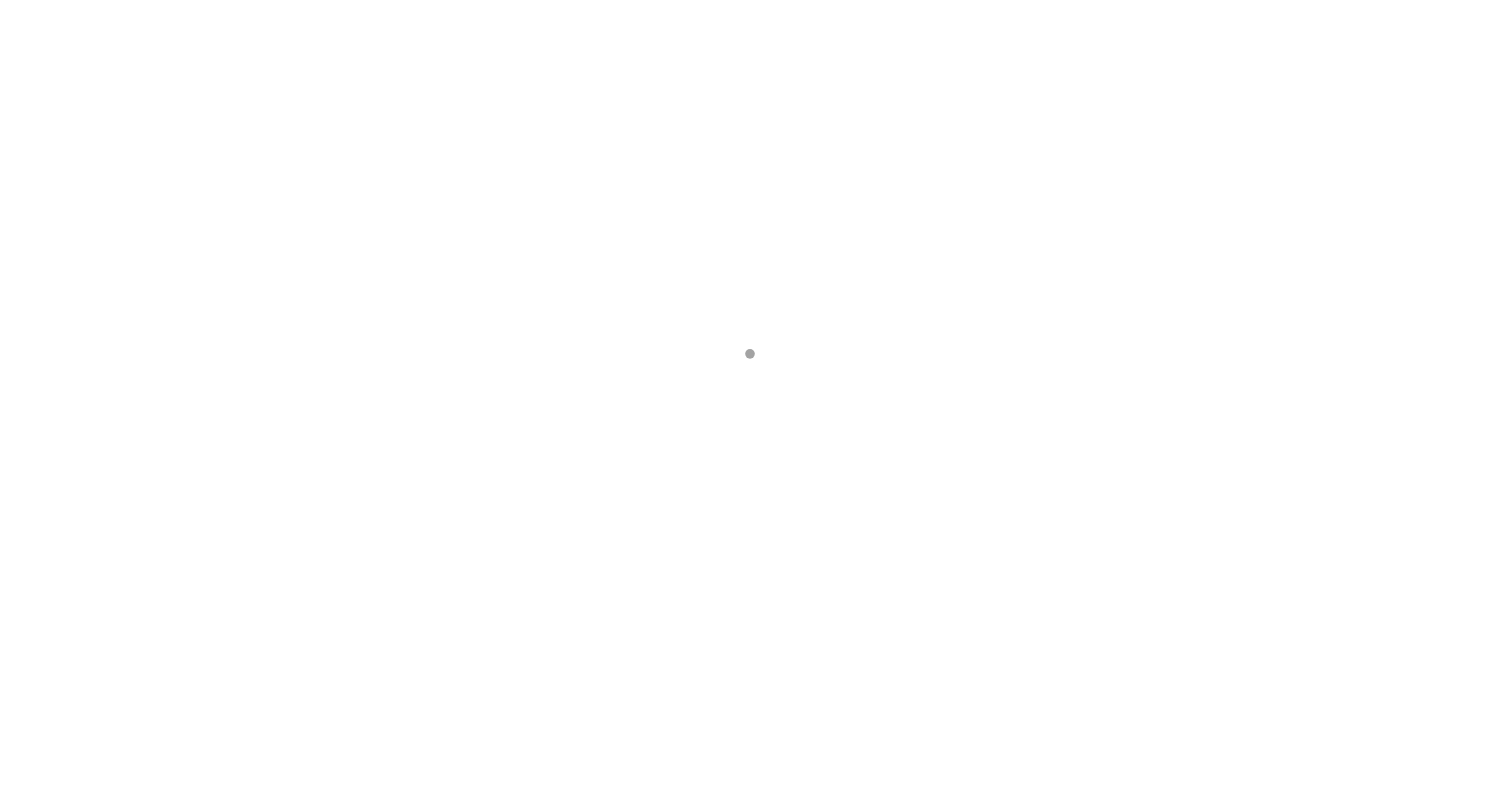 scroll, scrollTop: 0, scrollLeft: 0, axis: both 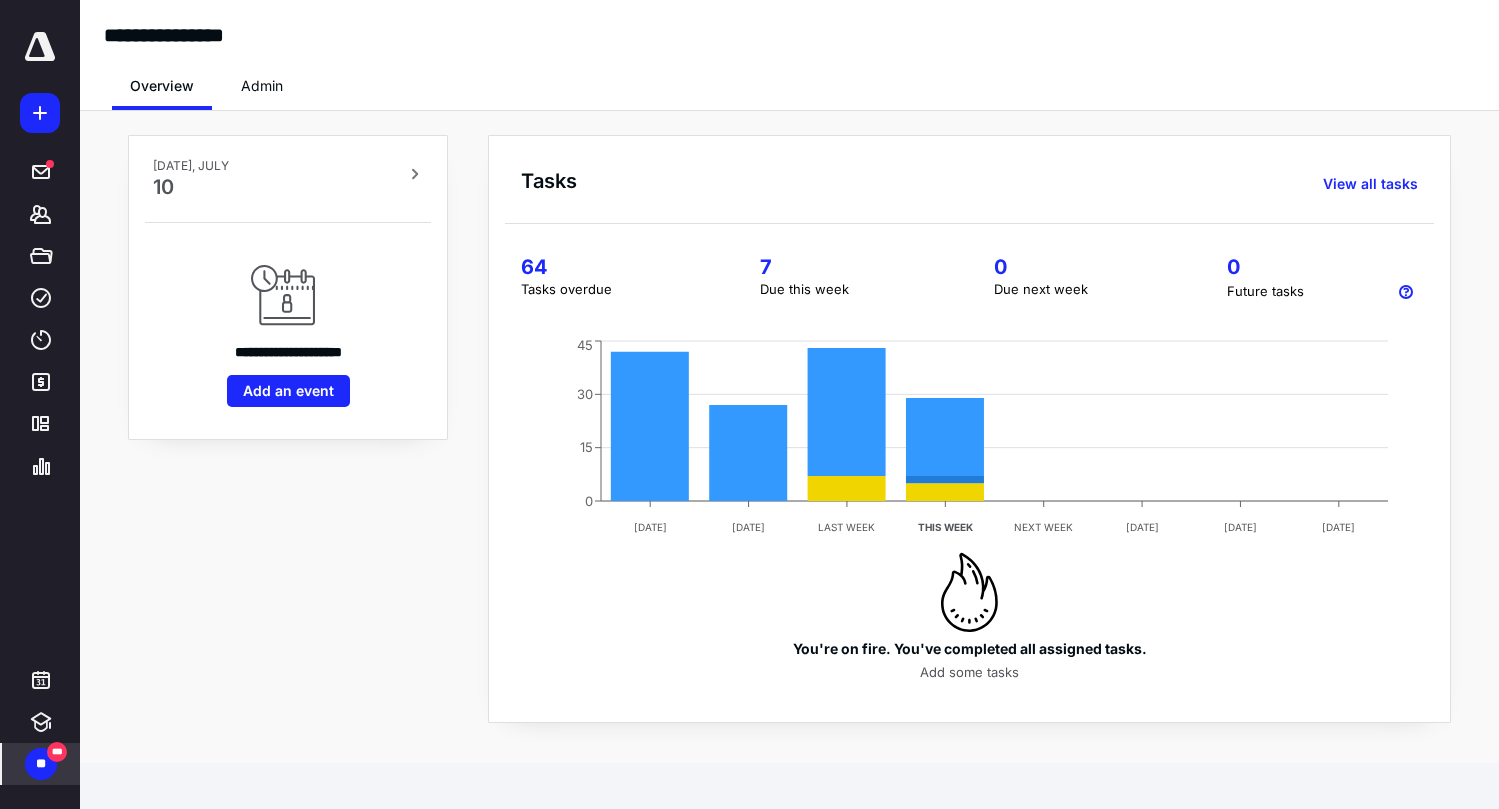 click on "**" at bounding box center [41, 764] 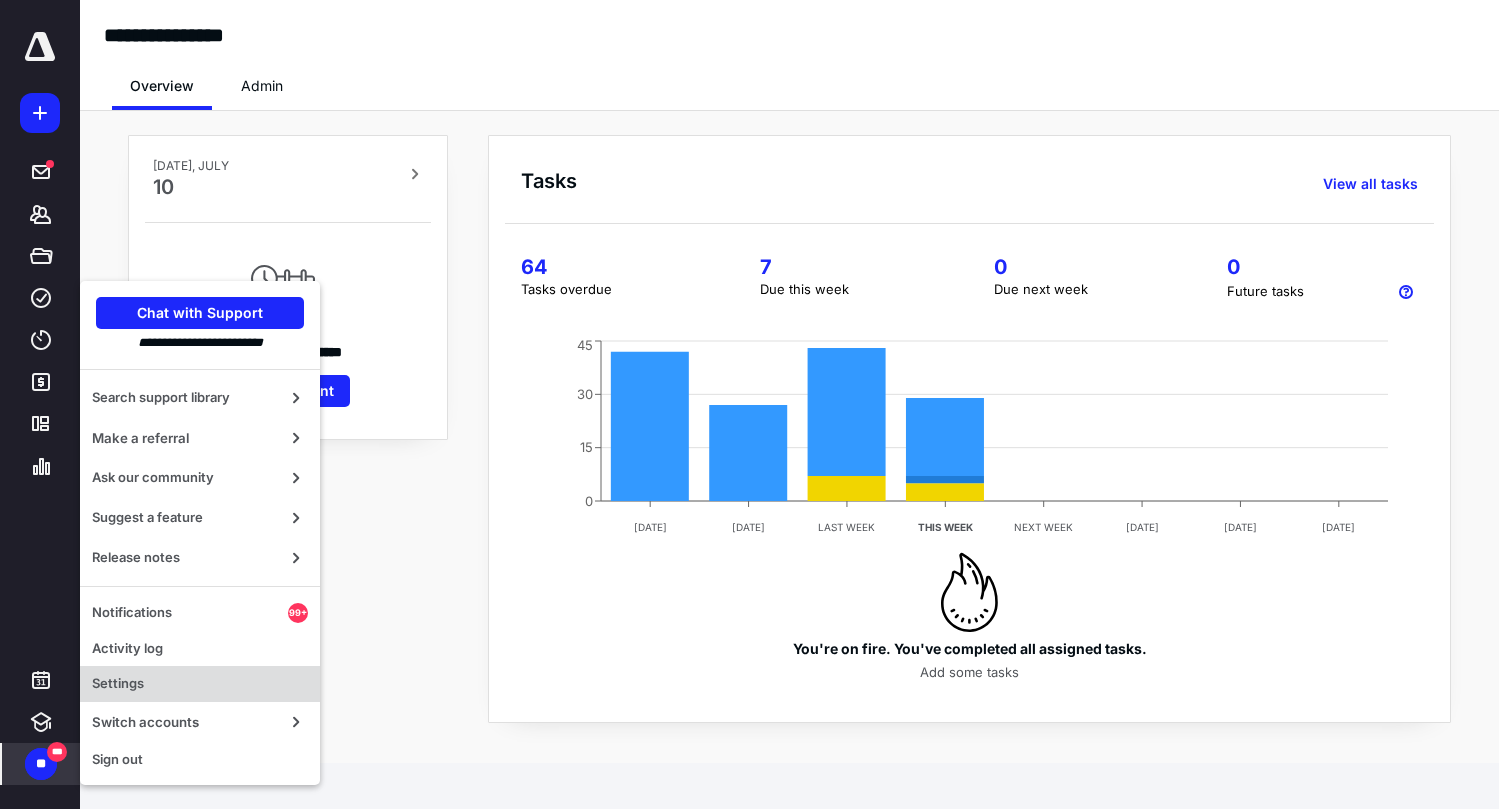 click on "Settings" at bounding box center (200, 684) 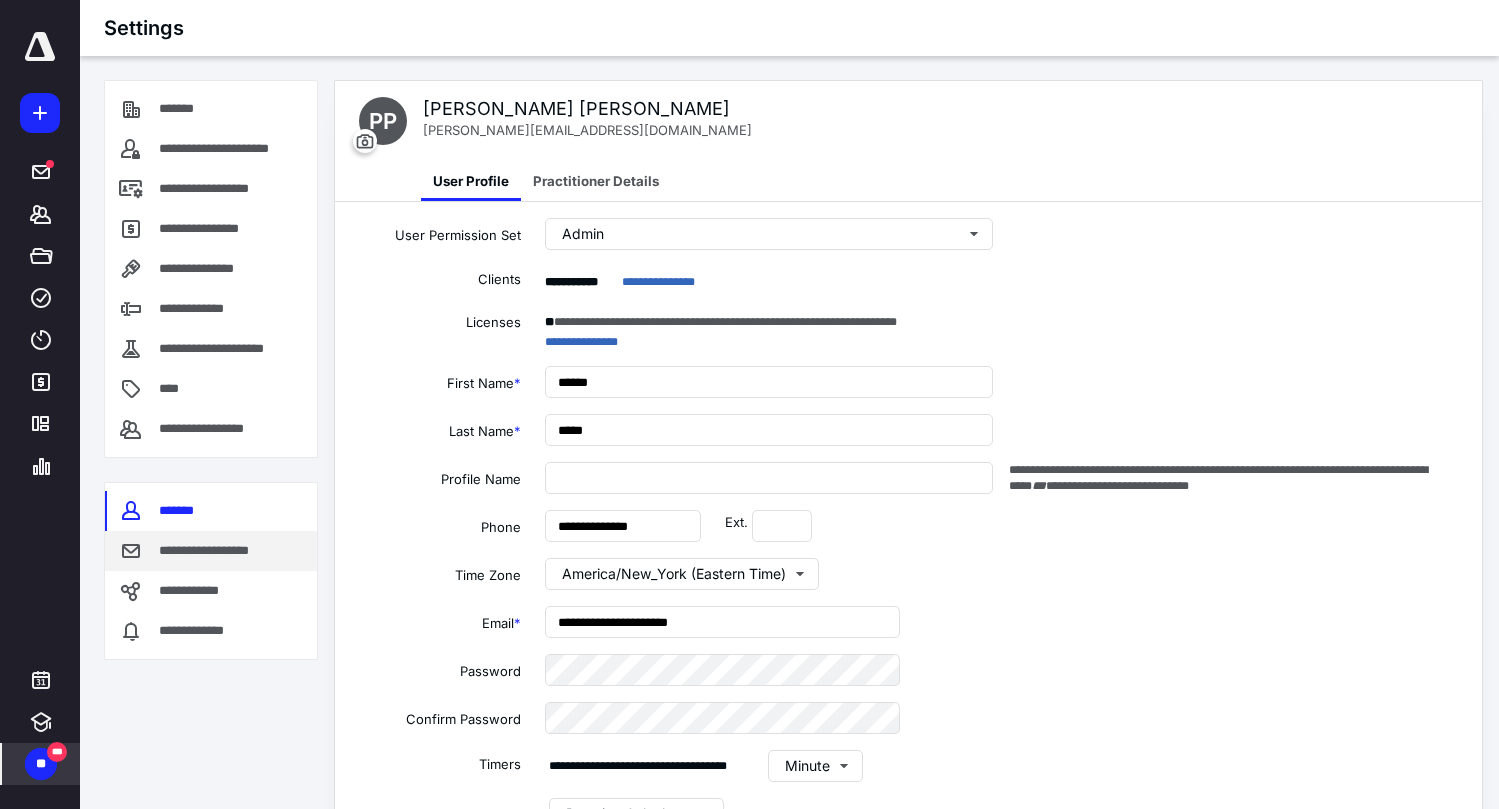 click on "**********" at bounding box center [218, 551] 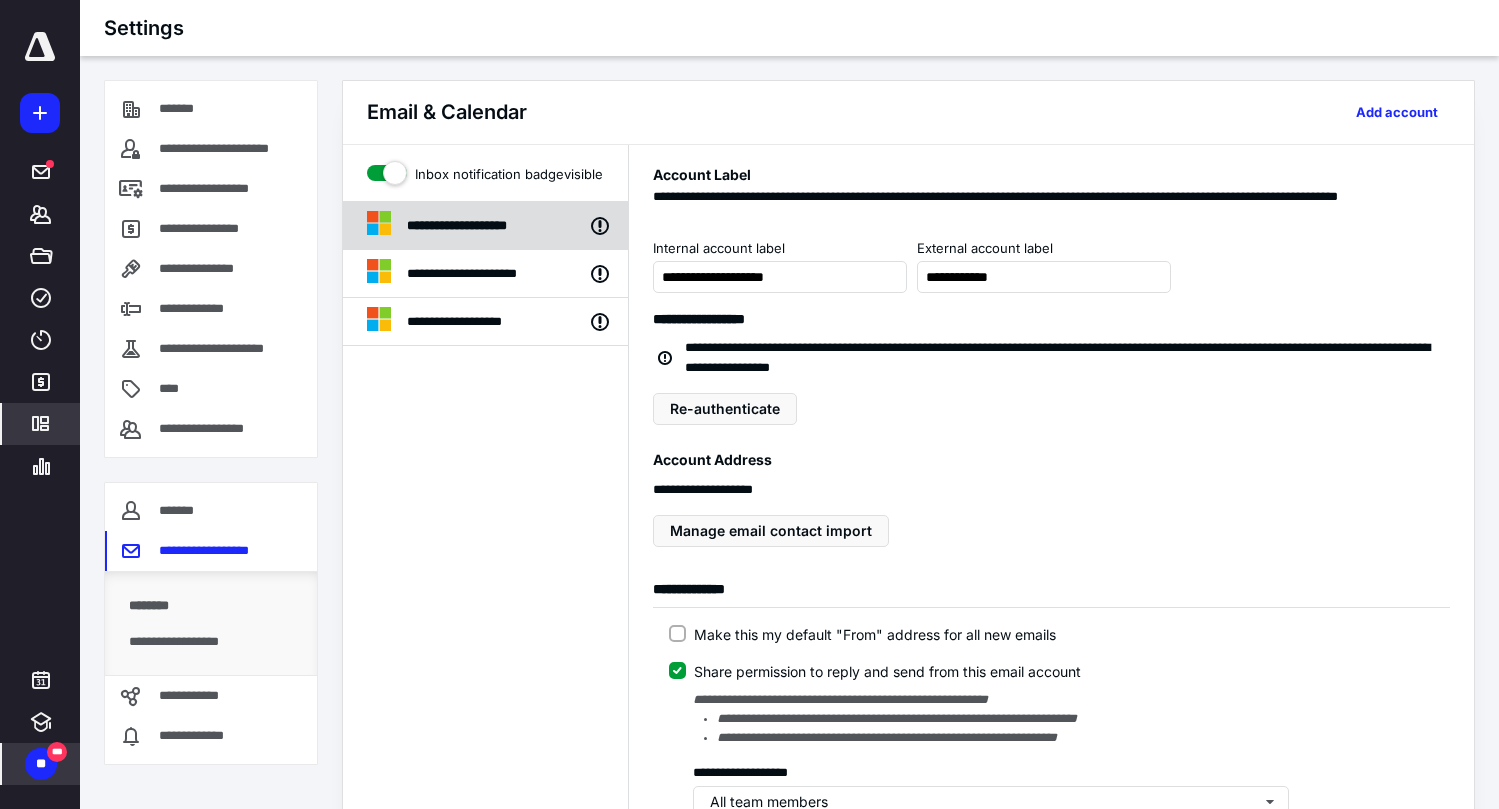 click on "**********" at bounding box center [485, 226] 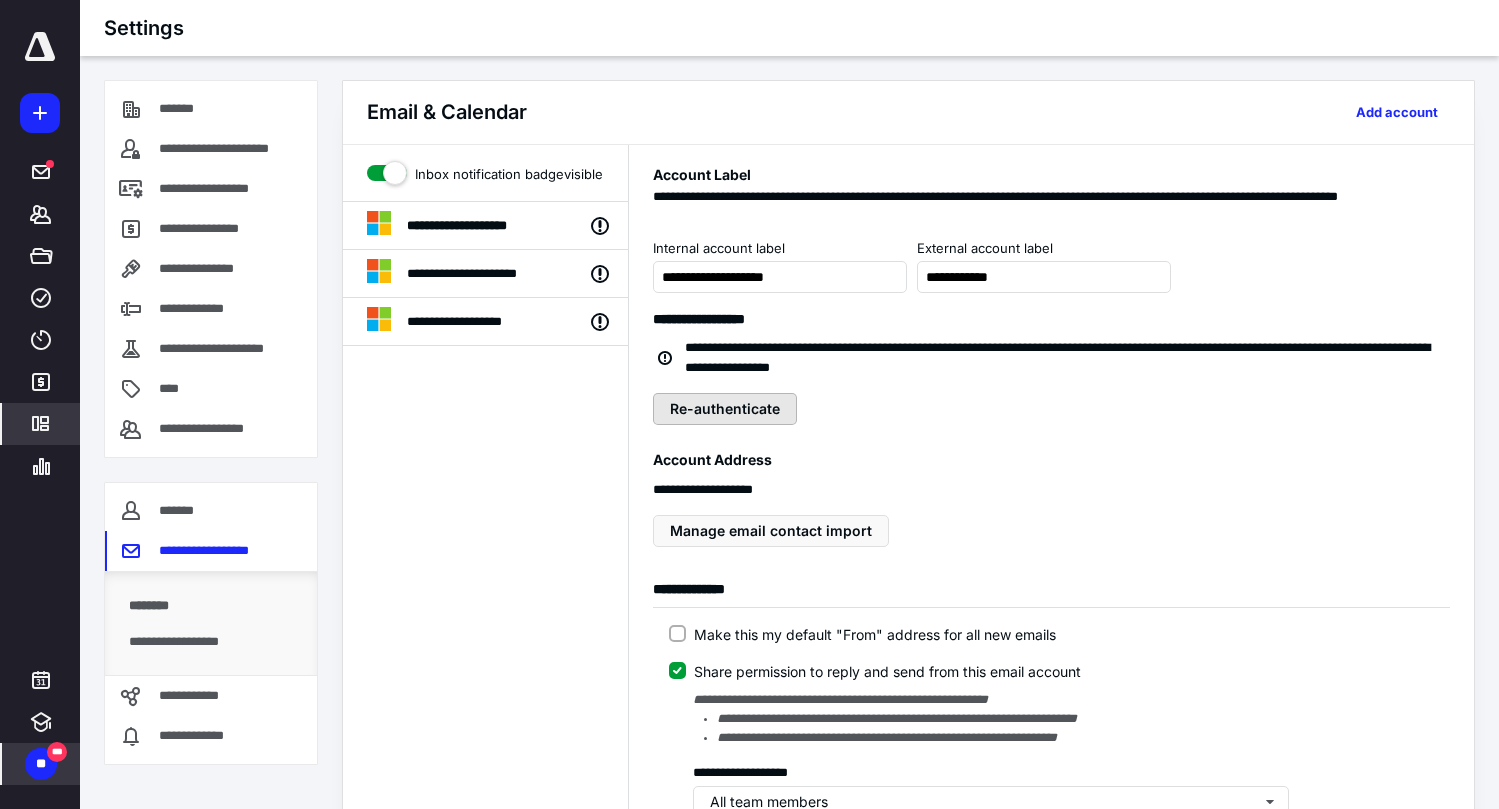 click on "Re-authenticate" at bounding box center [725, 409] 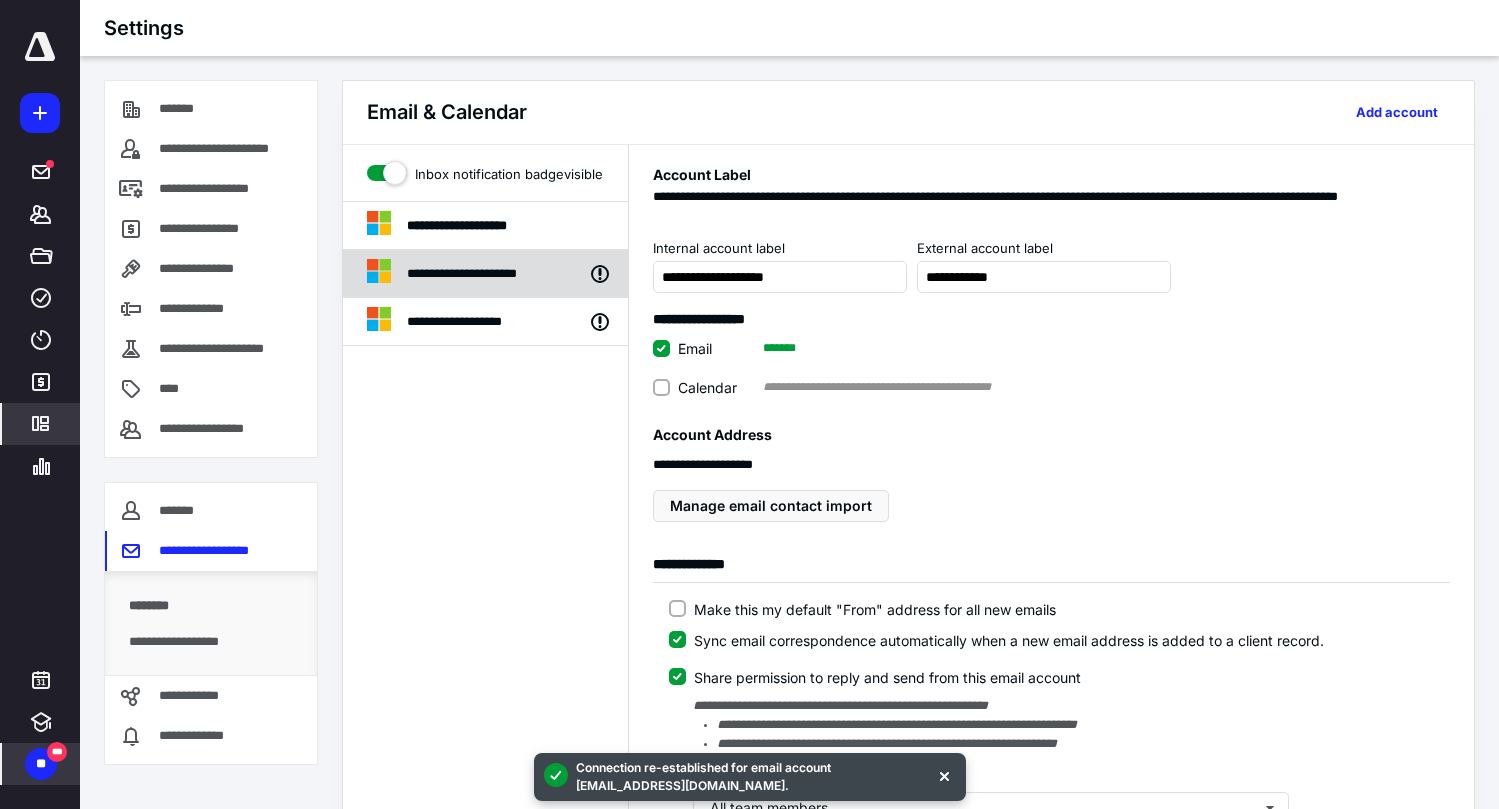 click on "**********" at bounding box center (485, 274) 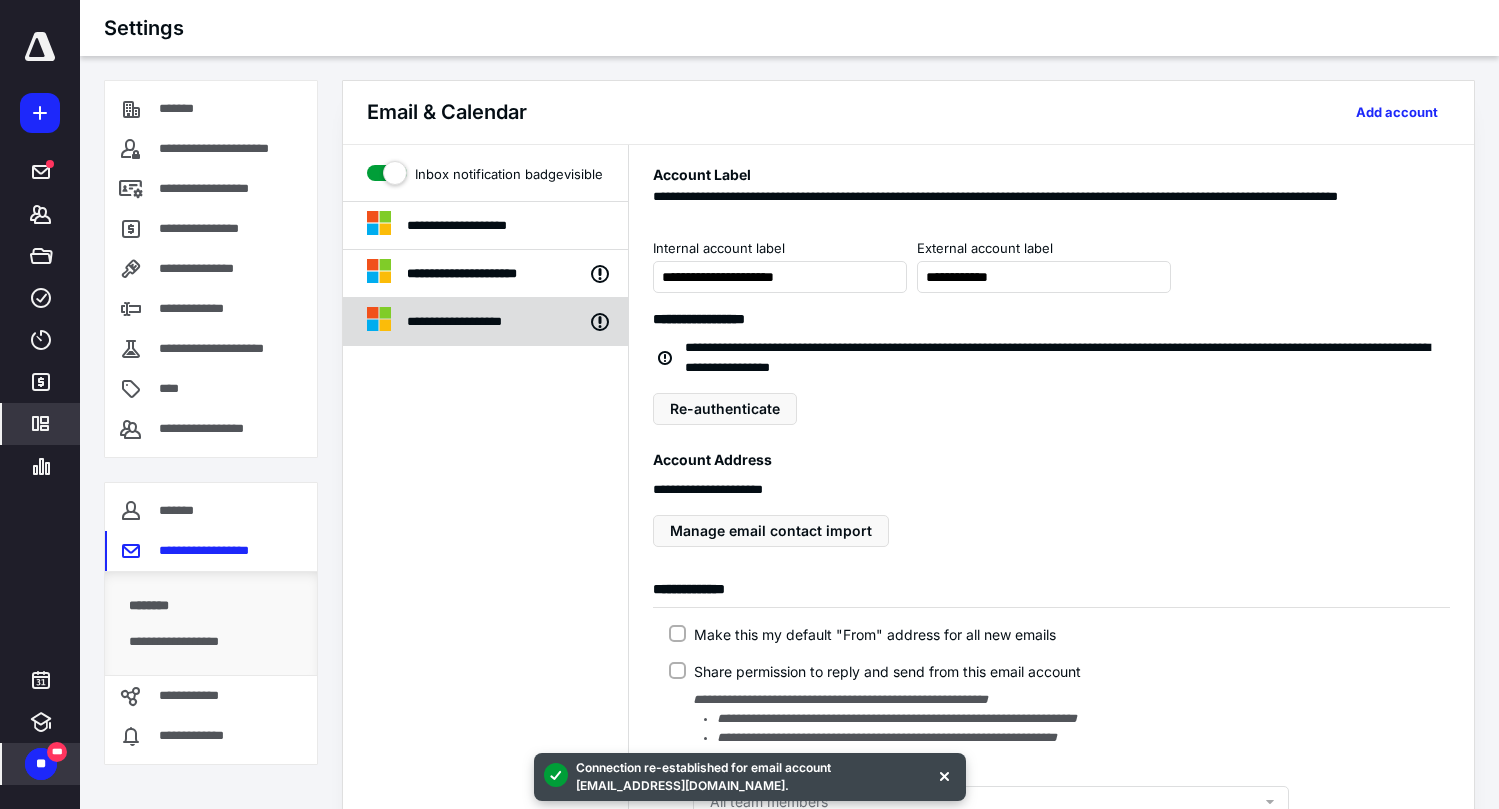 click on "**********" at bounding box center (485, 322) 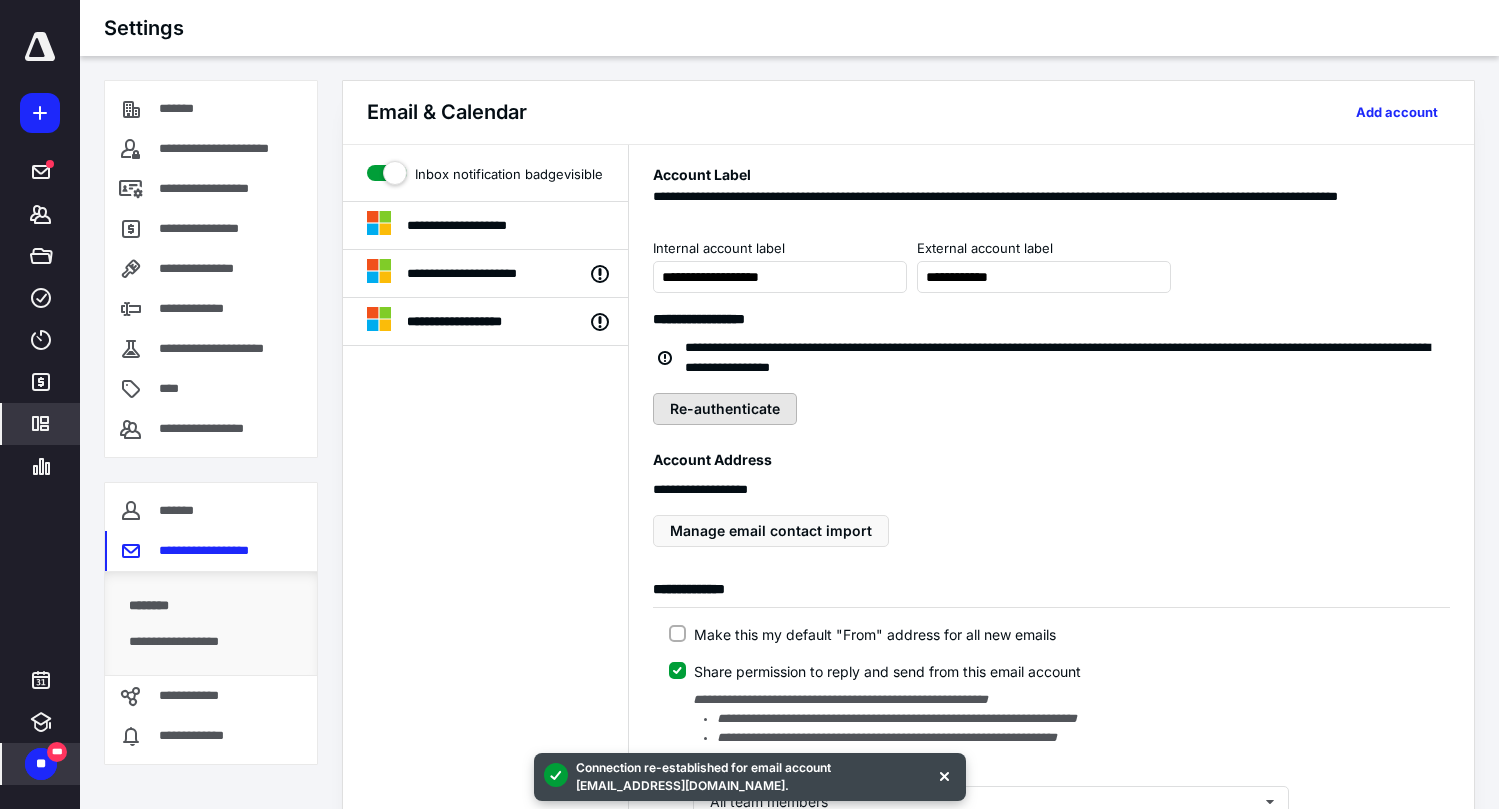 click on "Re-authenticate" at bounding box center (725, 409) 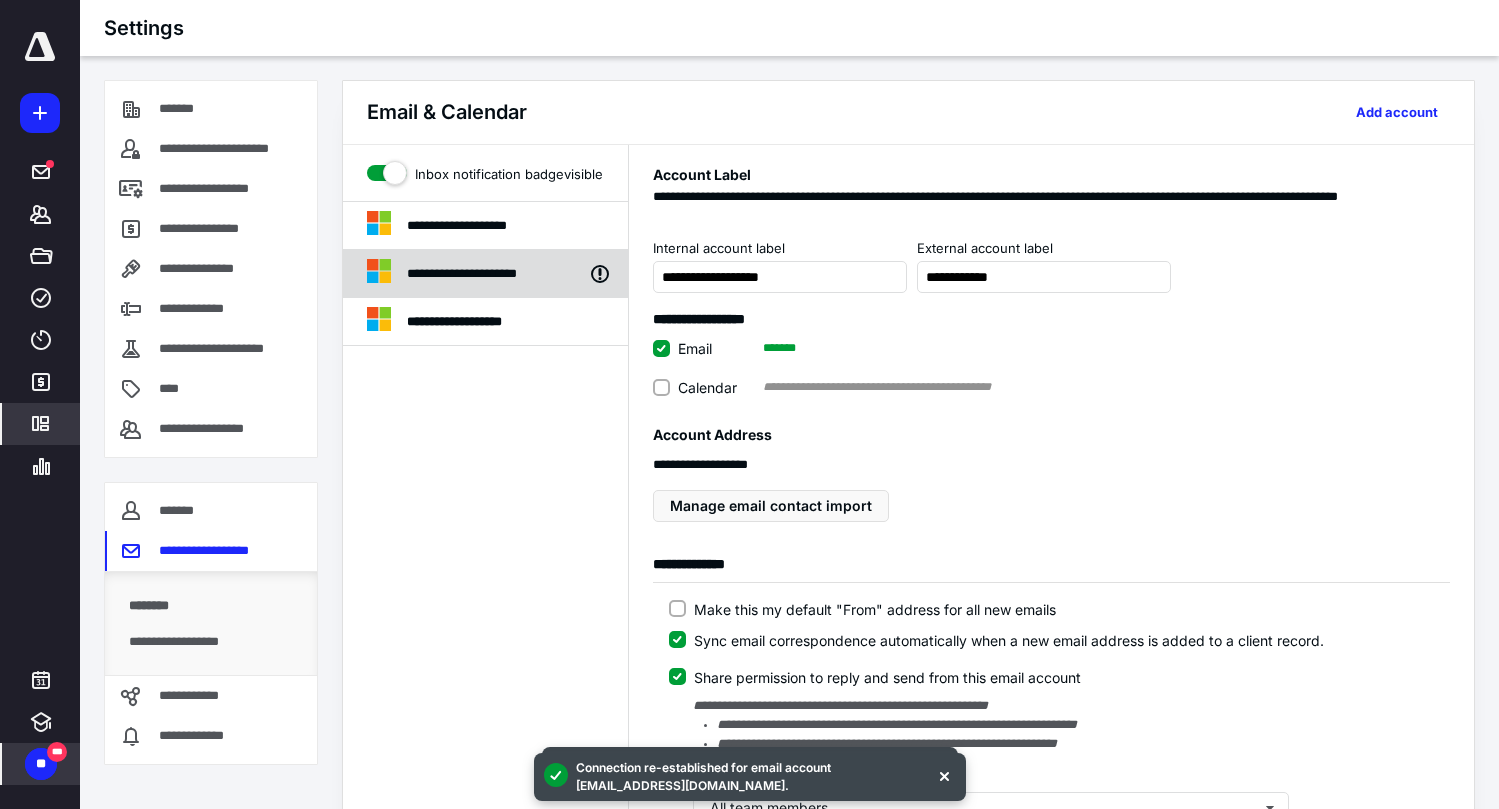 click on "**********" at bounding box center (490, 274) 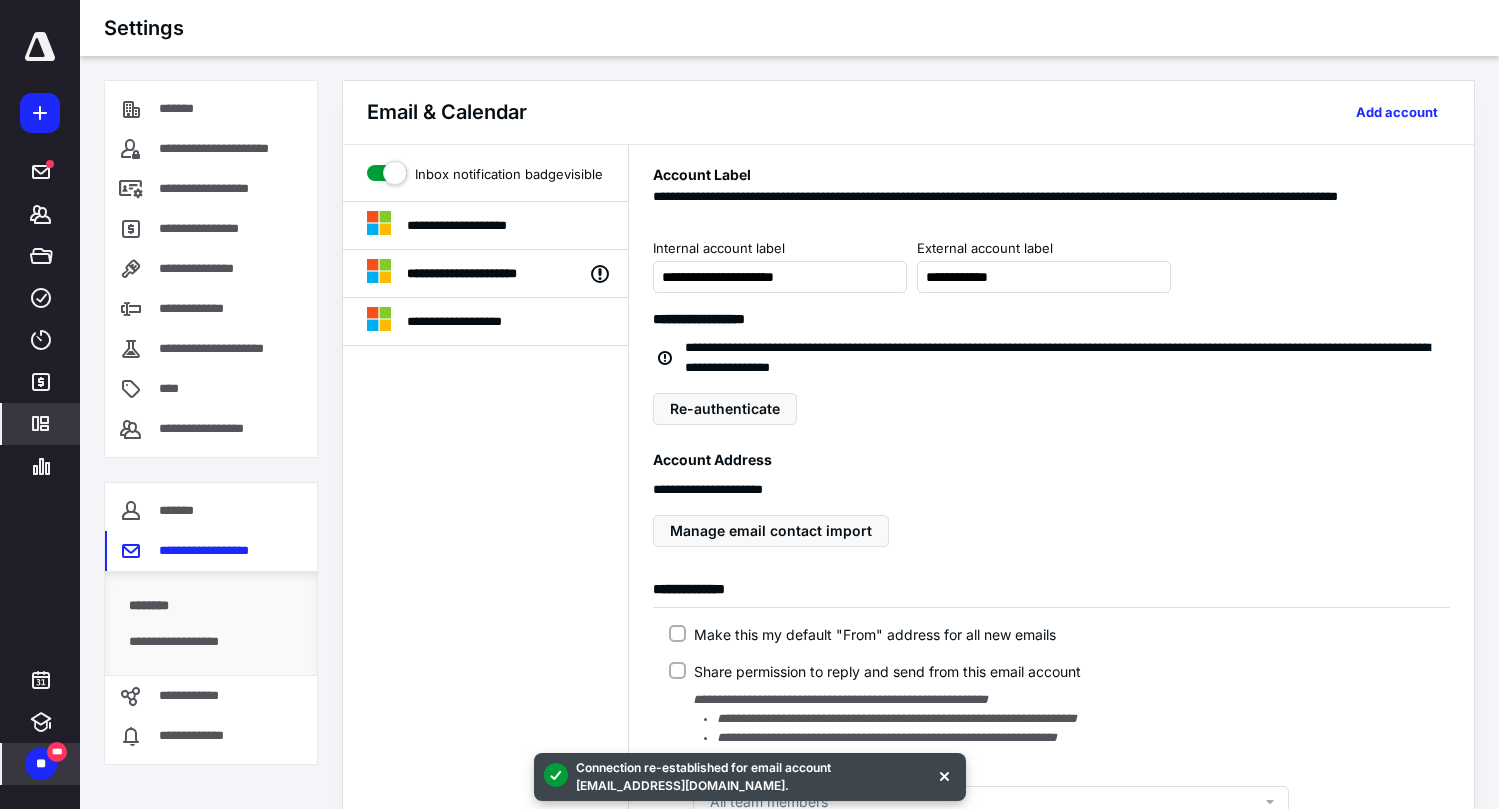 scroll, scrollTop: 1, scrollLeft: 0, axis: vertical 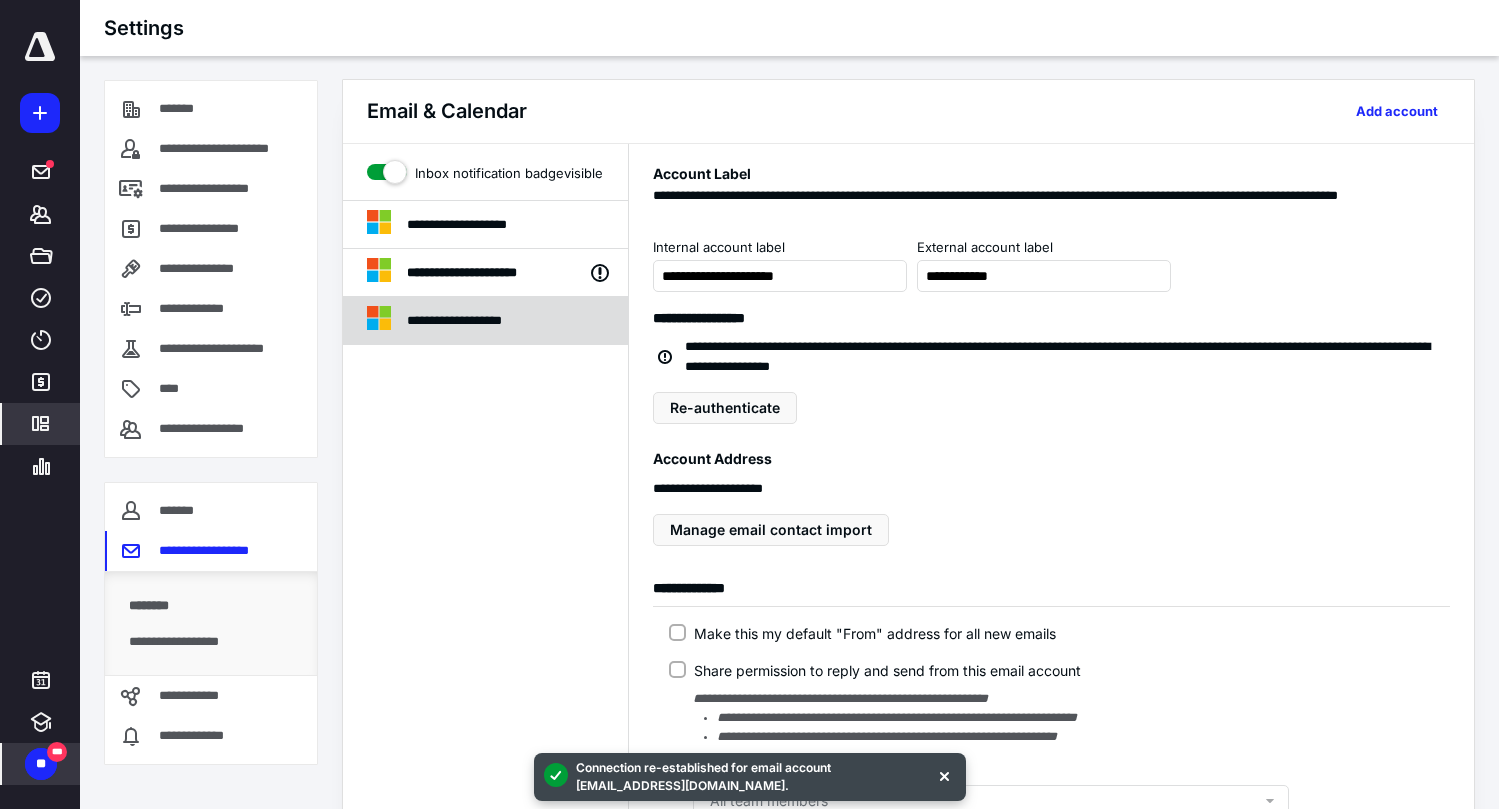 click on "**********" at bounding box center [480, 321] 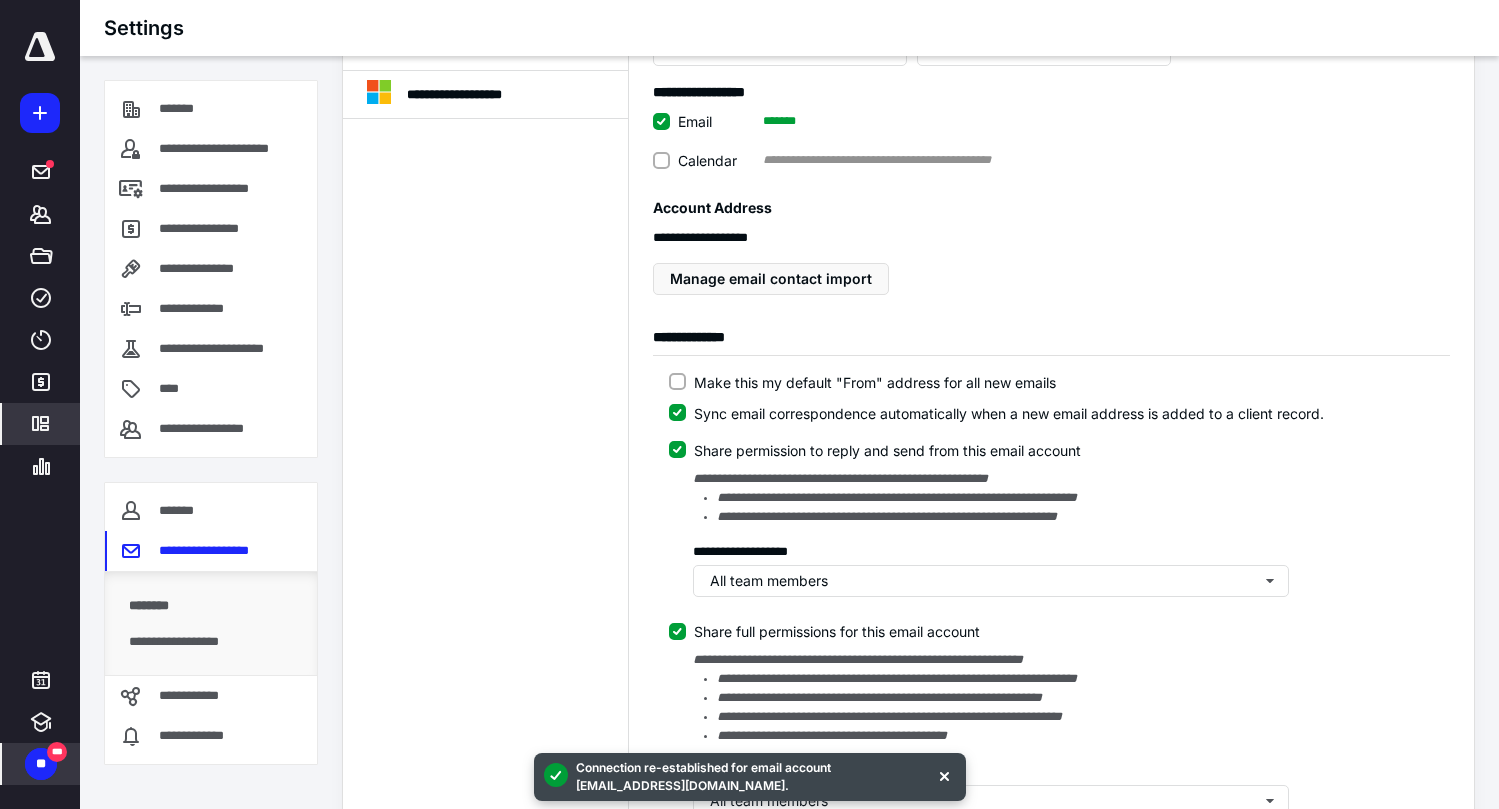 scroll, scrollTop: 224, scrollLeft: 0, axis: vertical 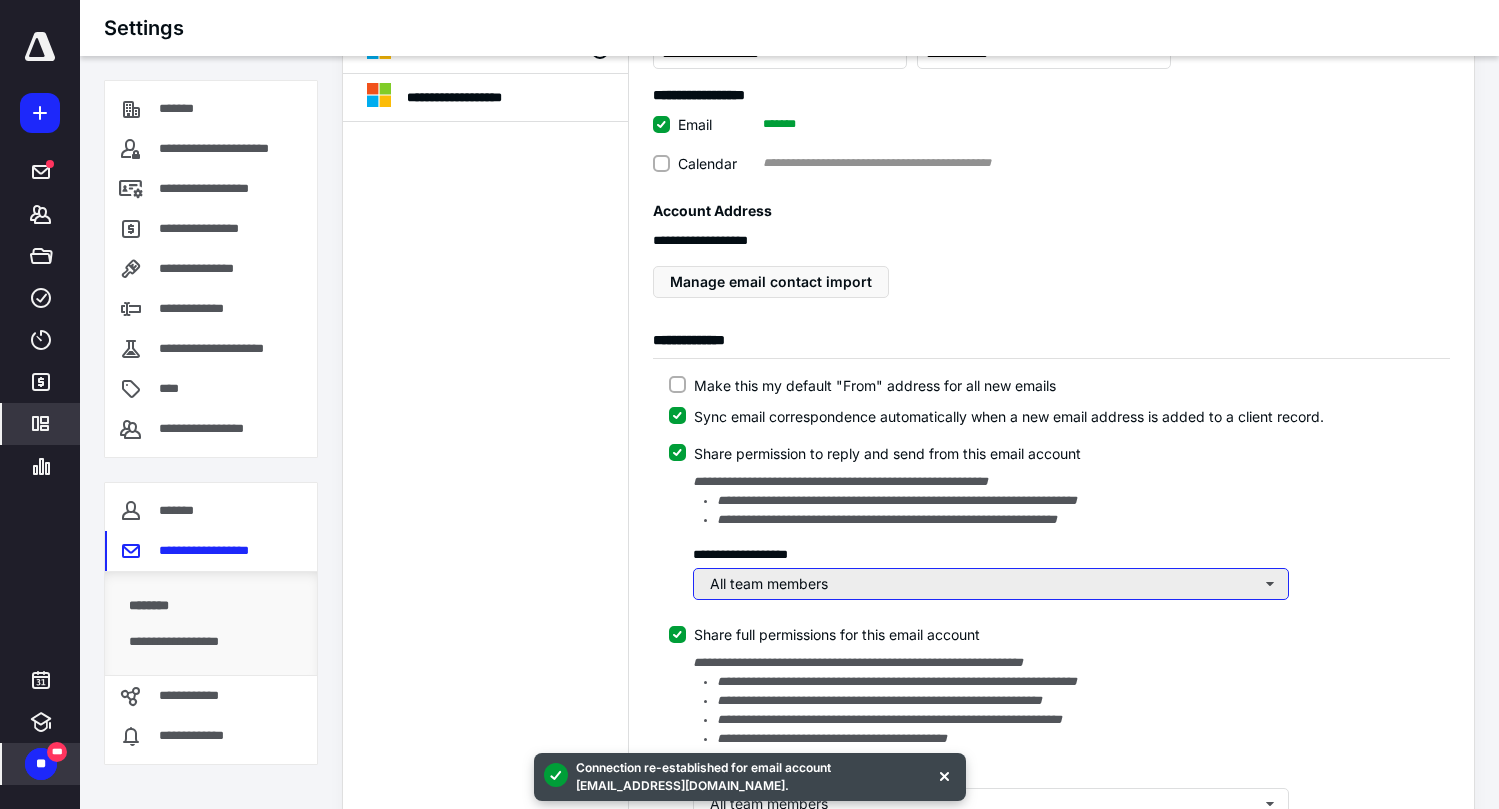 click on "All team members" at bounding box center (991, 584) 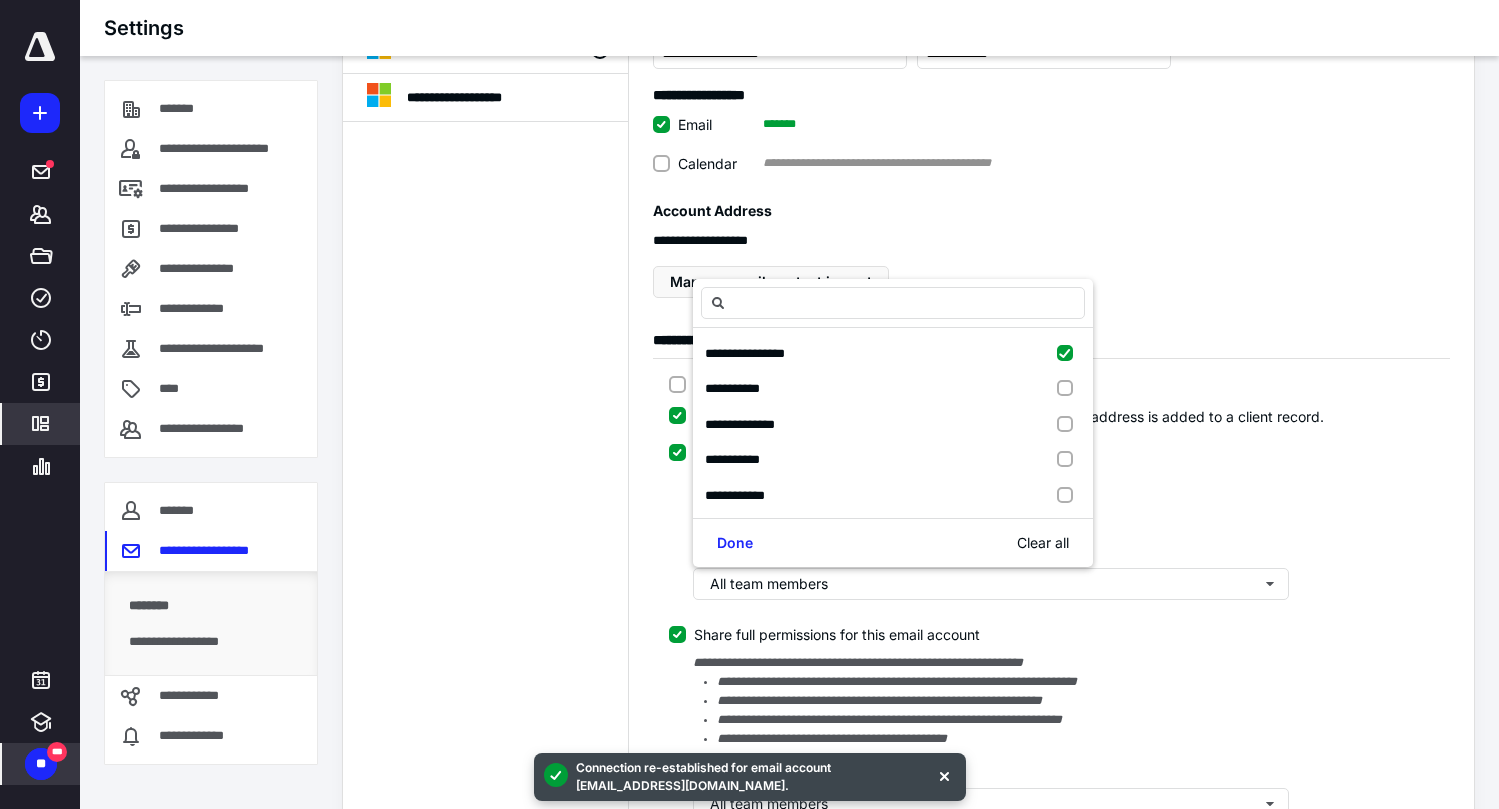 click on "**********" at bounding box center [486, 522] 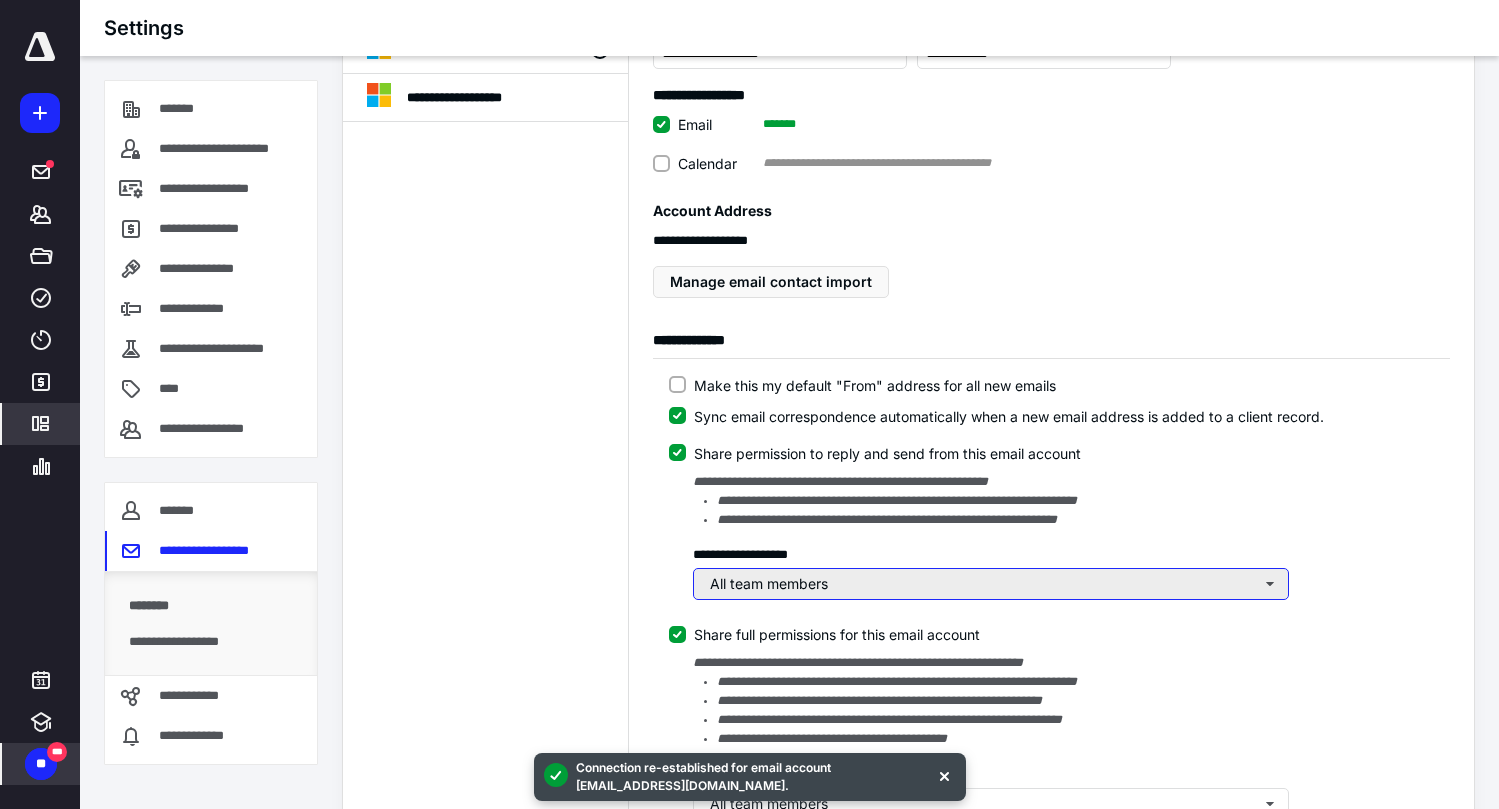 click on "All team members" at bounding box center [991, 584] 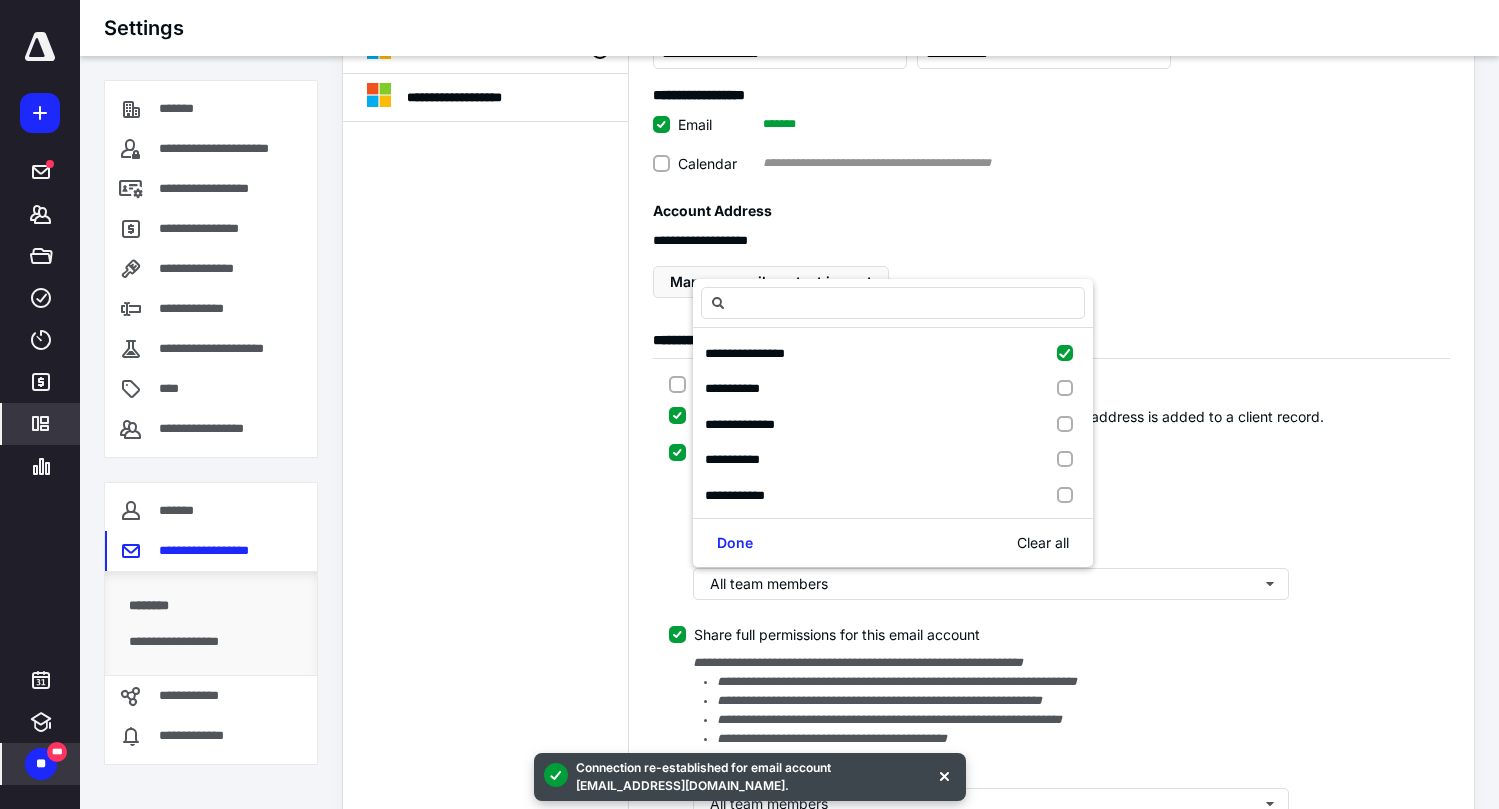 click on "**********" at bounding box center [486, 522] 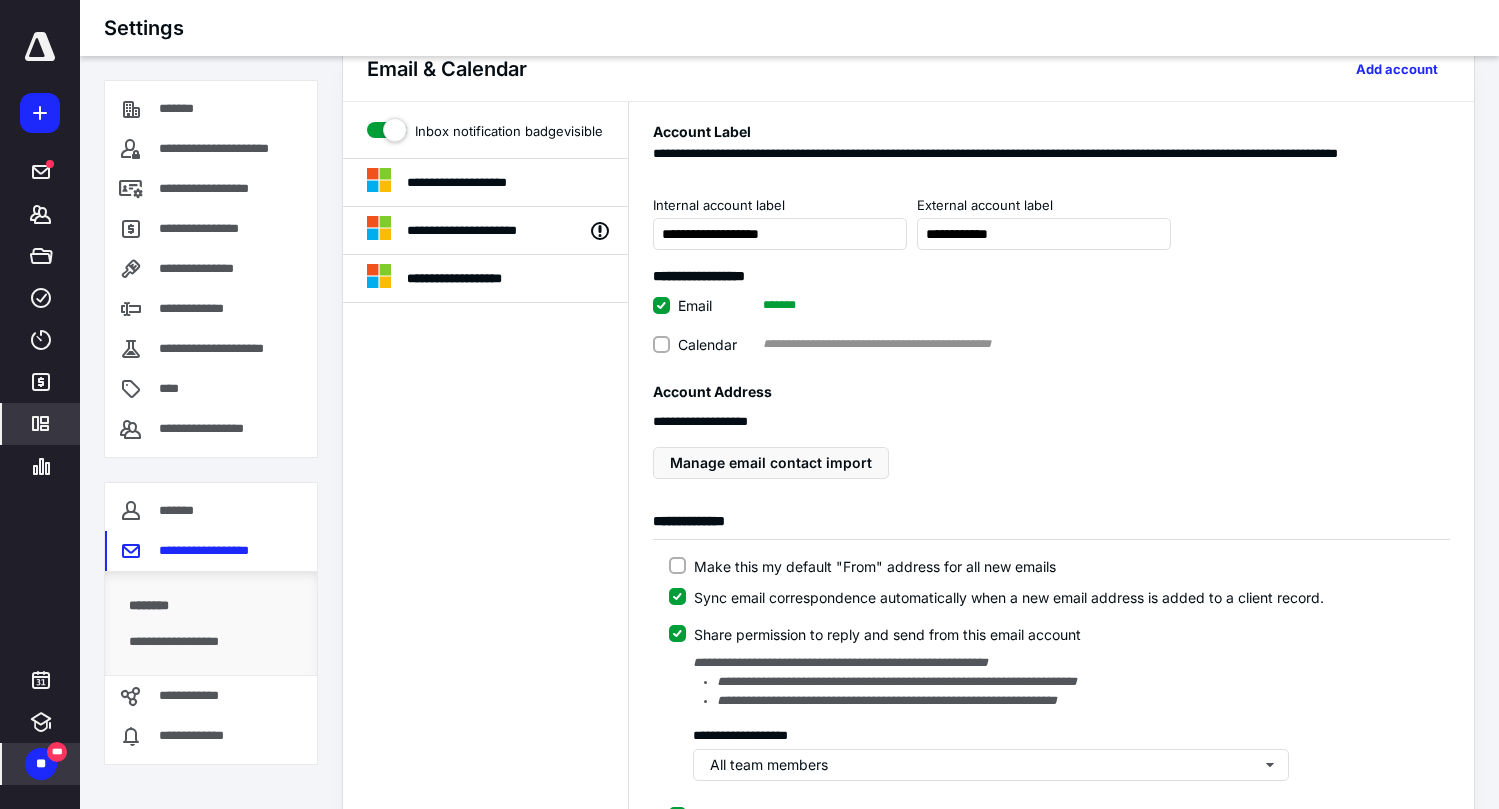 scroll, scrollTop: 0, scrollLeft: 0, axis: both 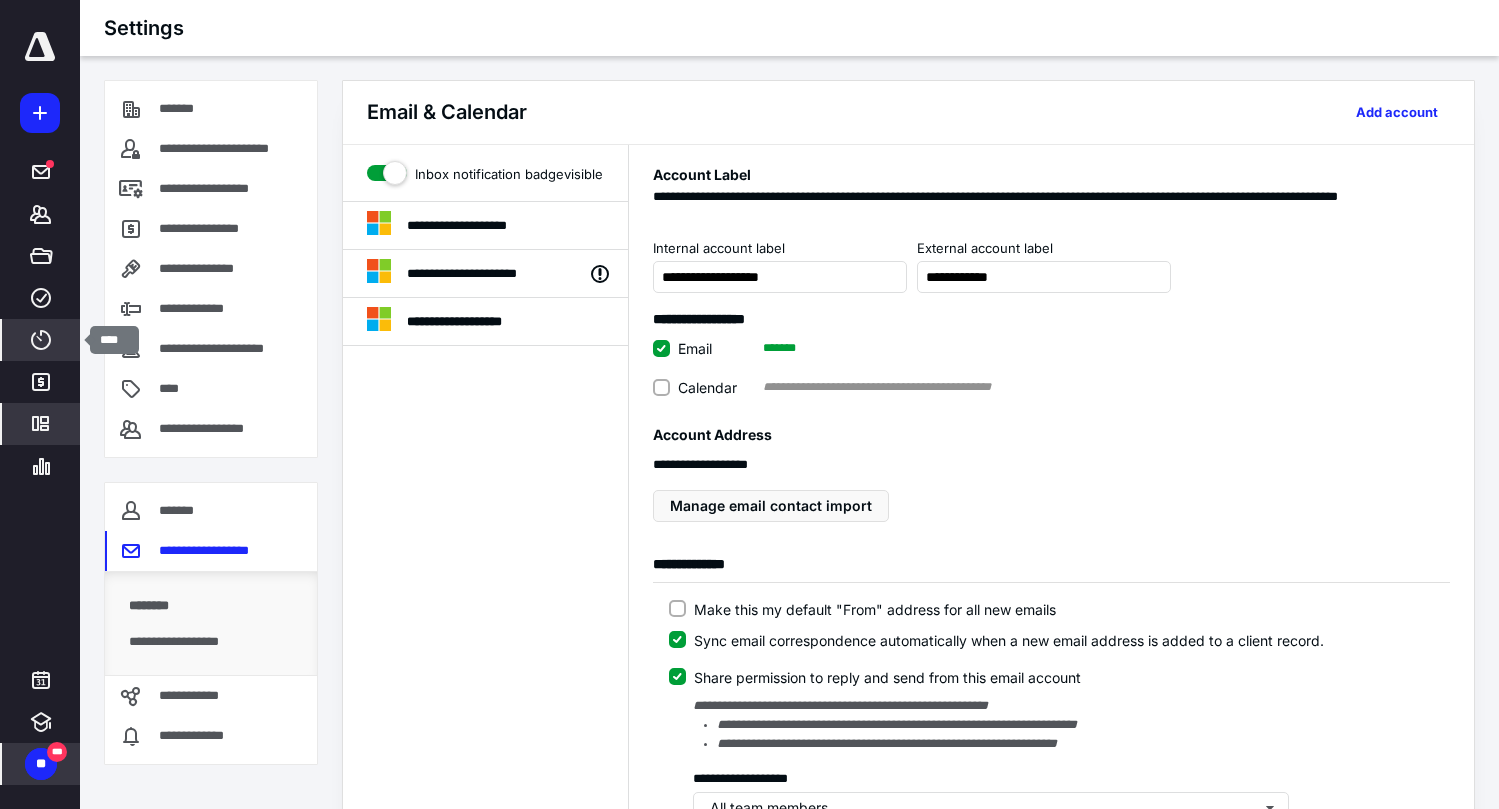 click on "****" at bounding box center (41, 340) 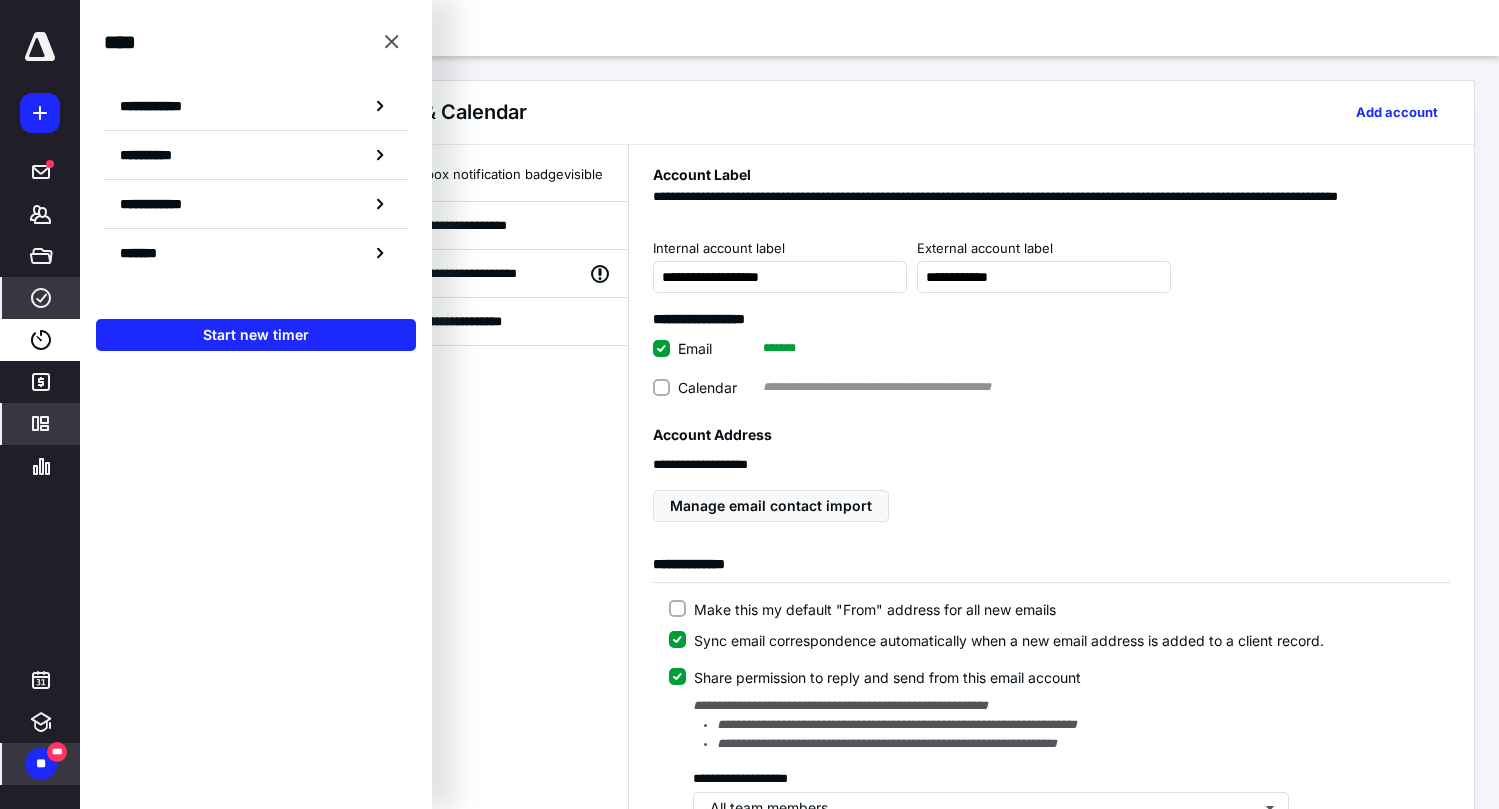 click 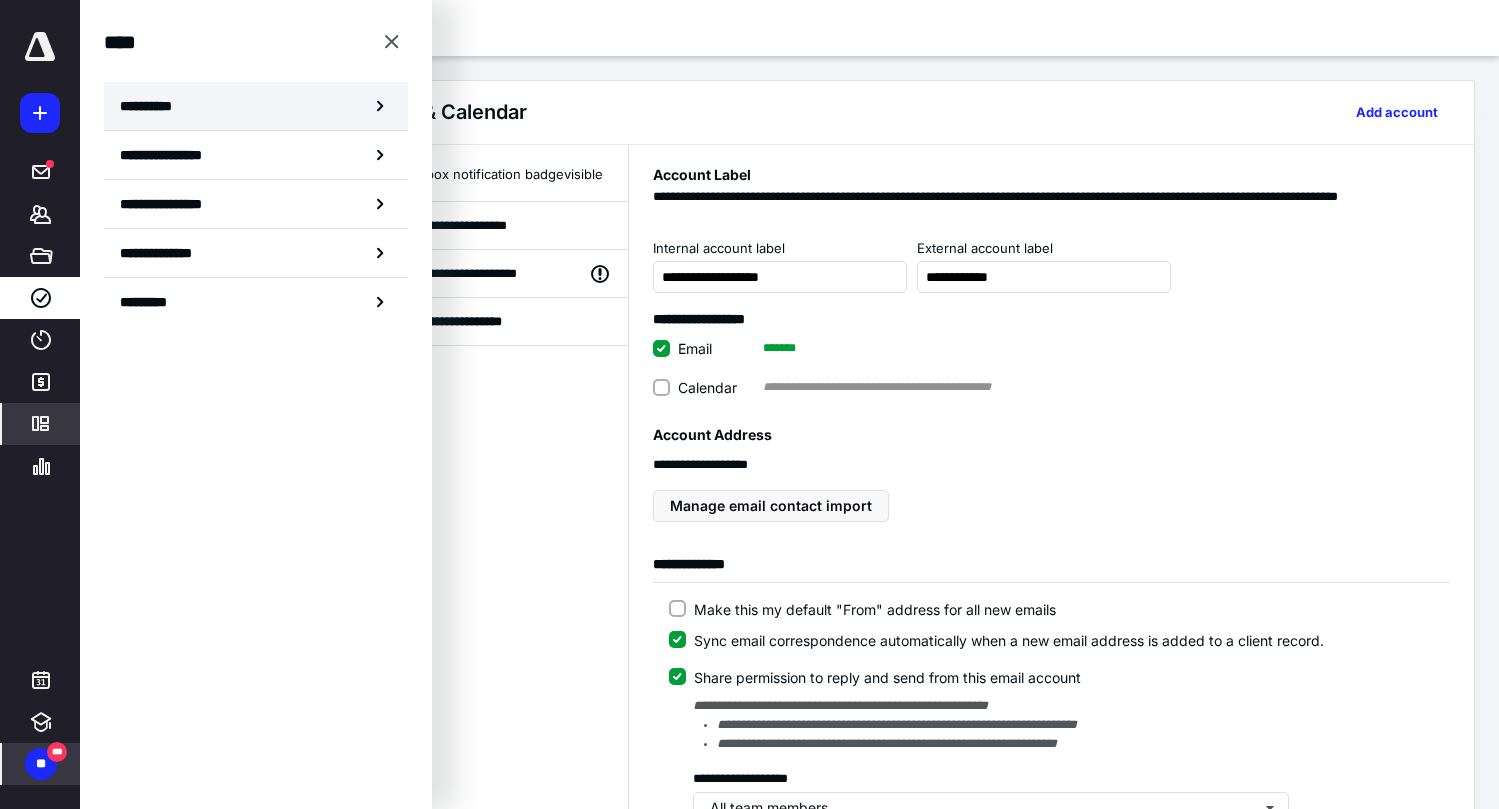 click on "**********" at bounding box center [256, 106] 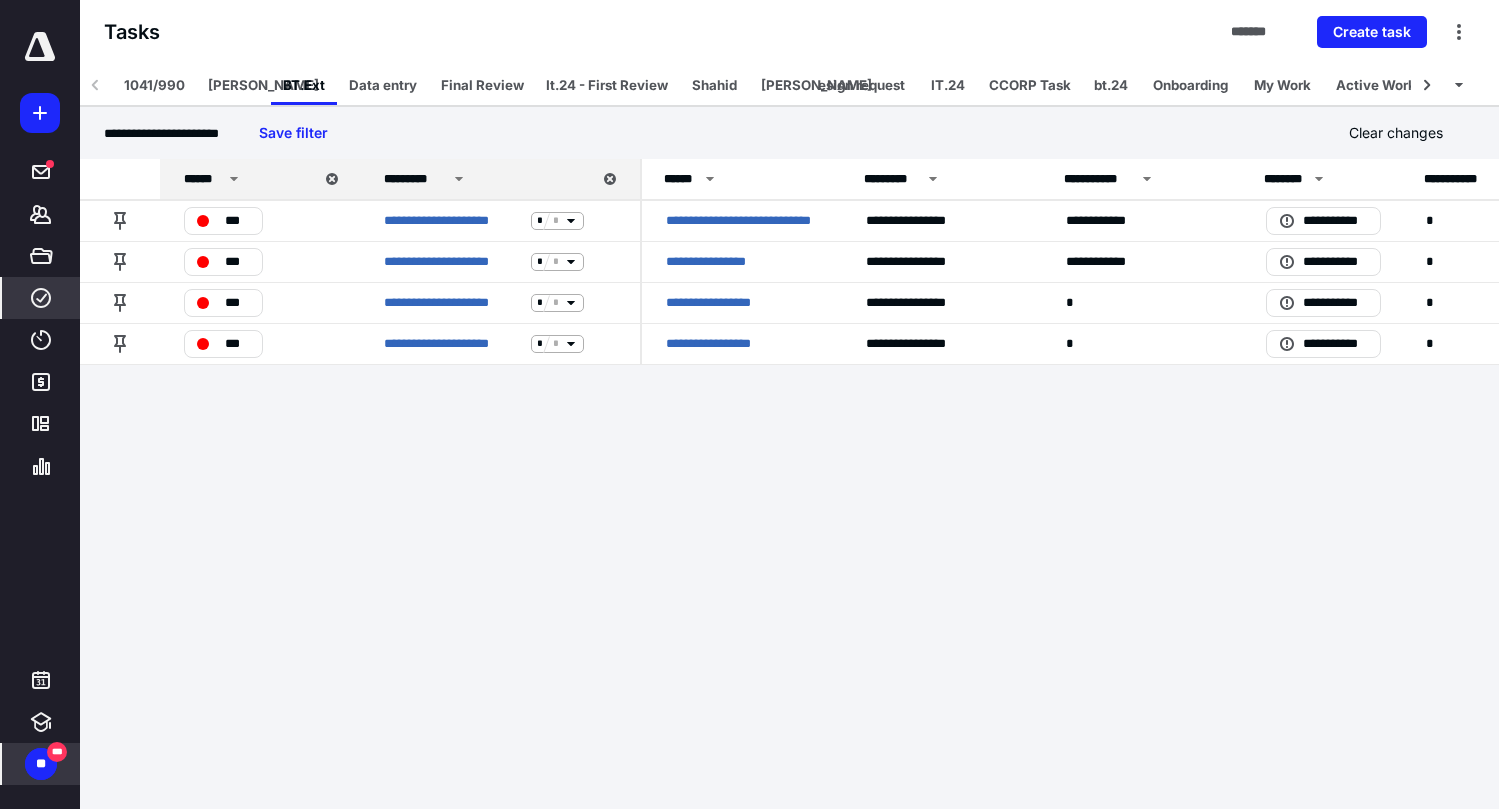 click on "**********" at bounding box center [749, 404] 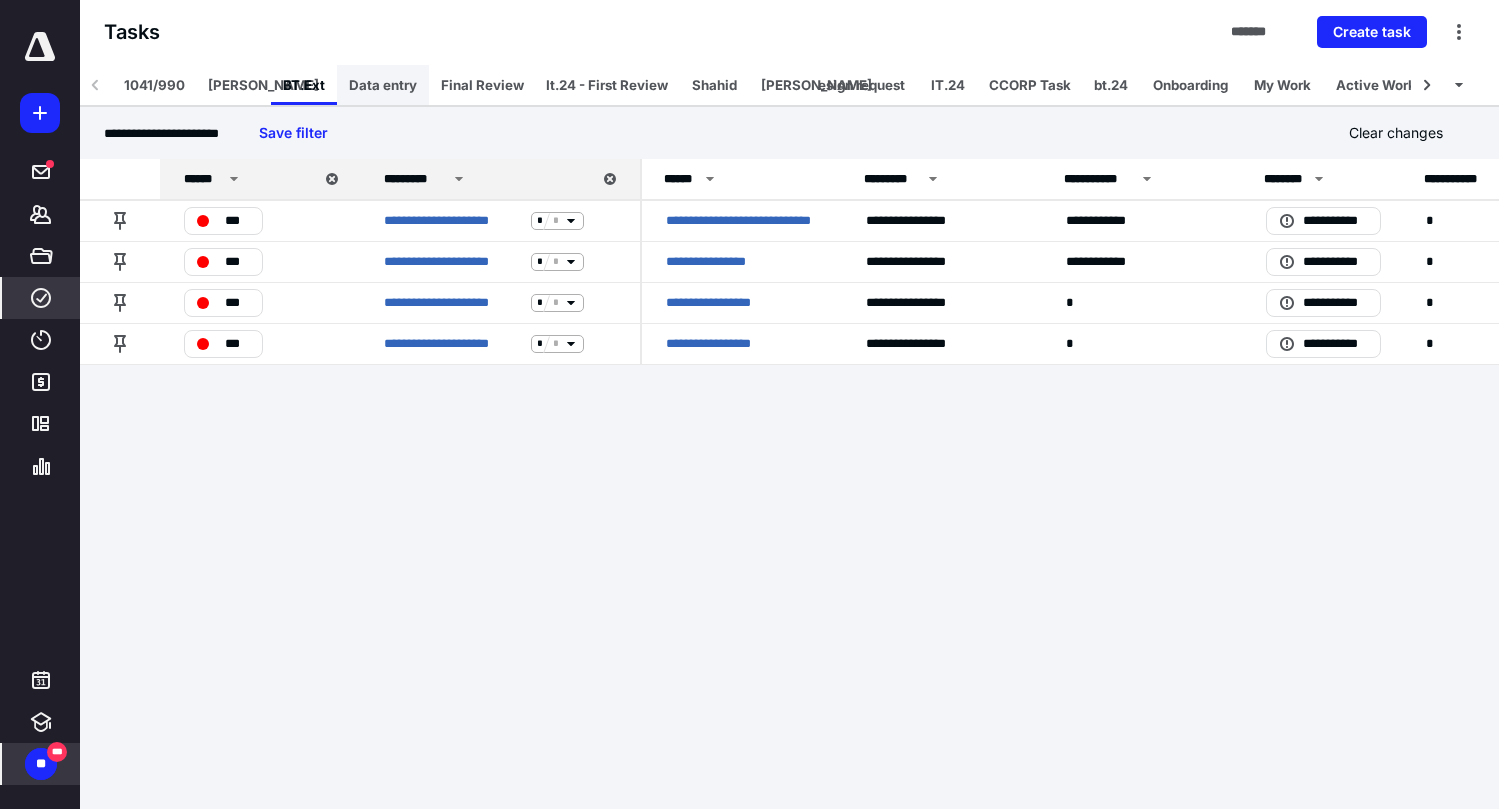 click on "Data entry" at bounding box center (383, 85) 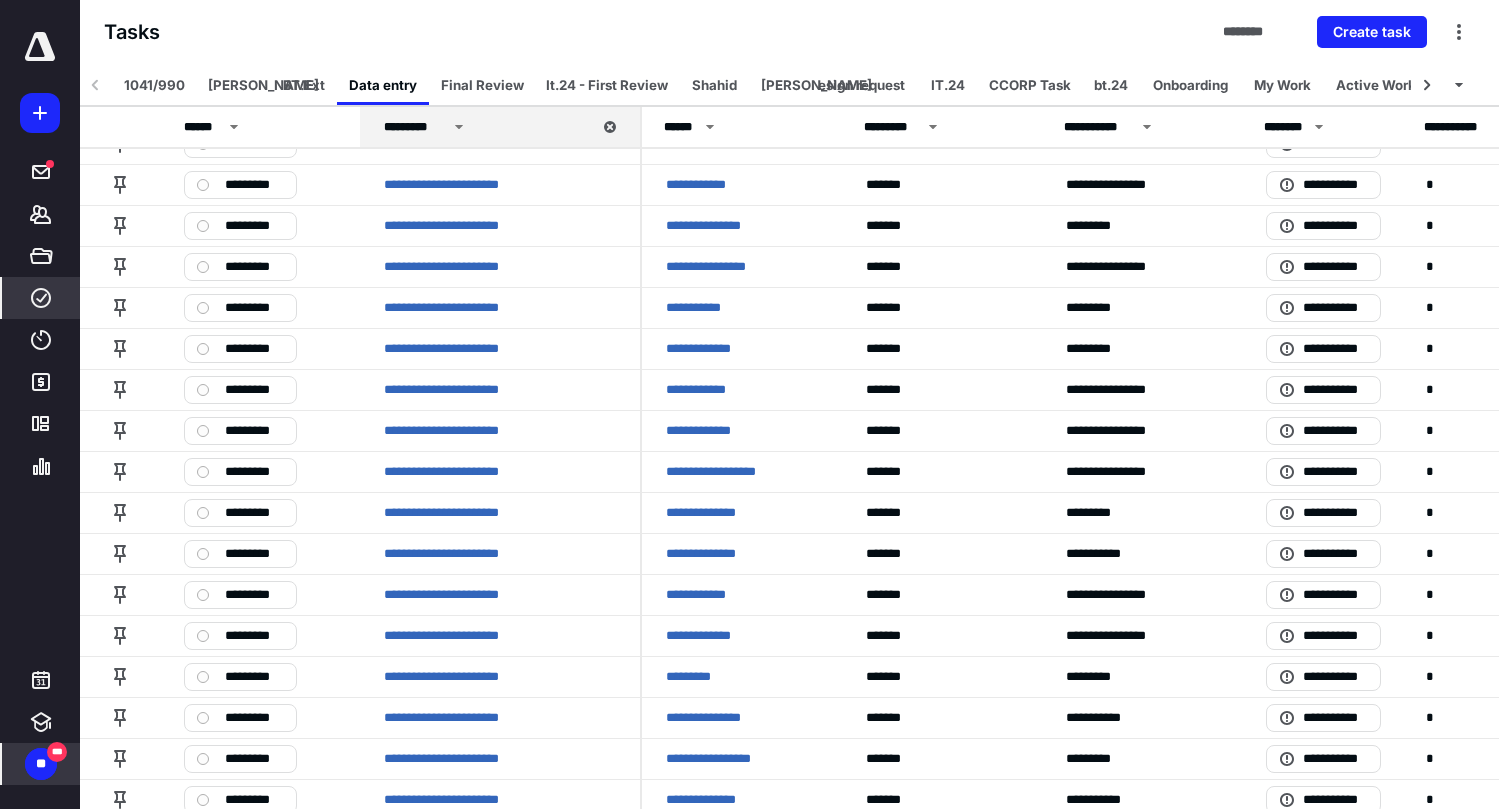 scroll, scrollTop: 2152, scrollLeft: 0, axis: vertical 